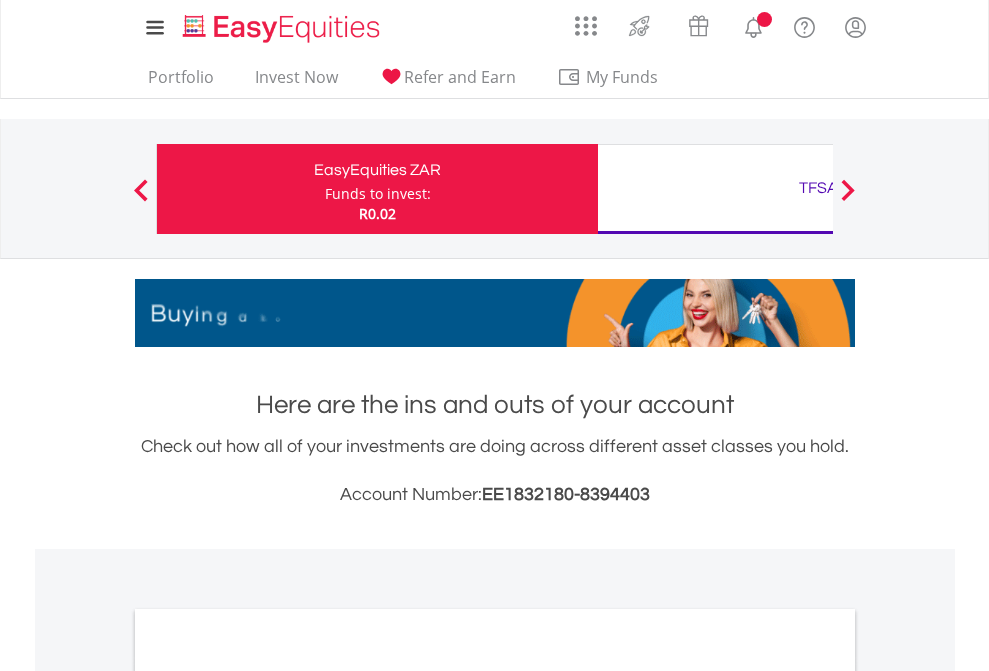 scroll, scrollTop: 0, scrollLeft: 0, axis: both 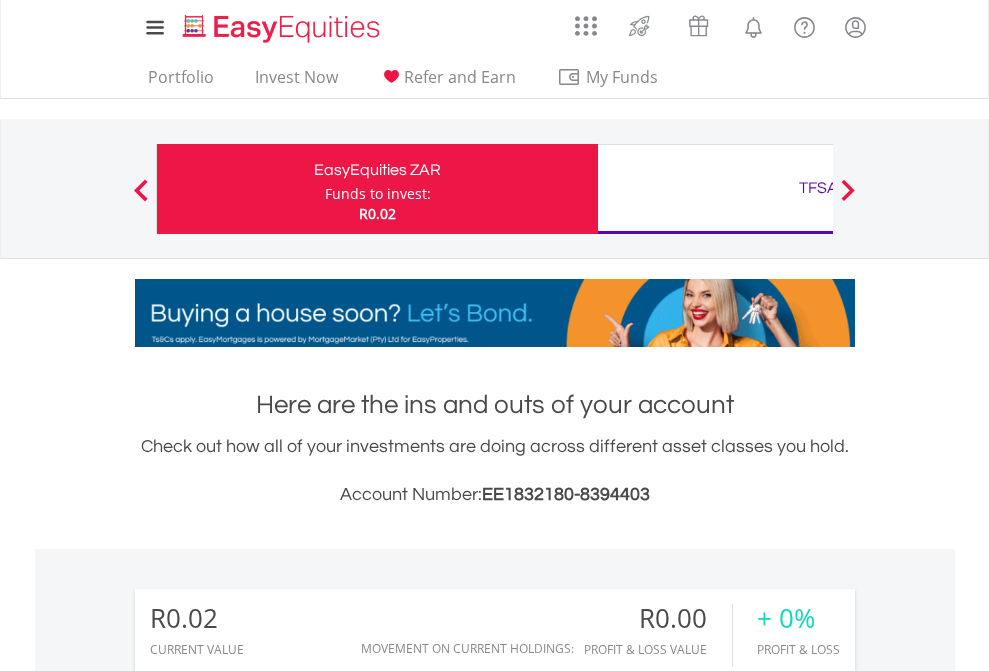 click on "Funds to invest:" at bounding box center [378, 194] 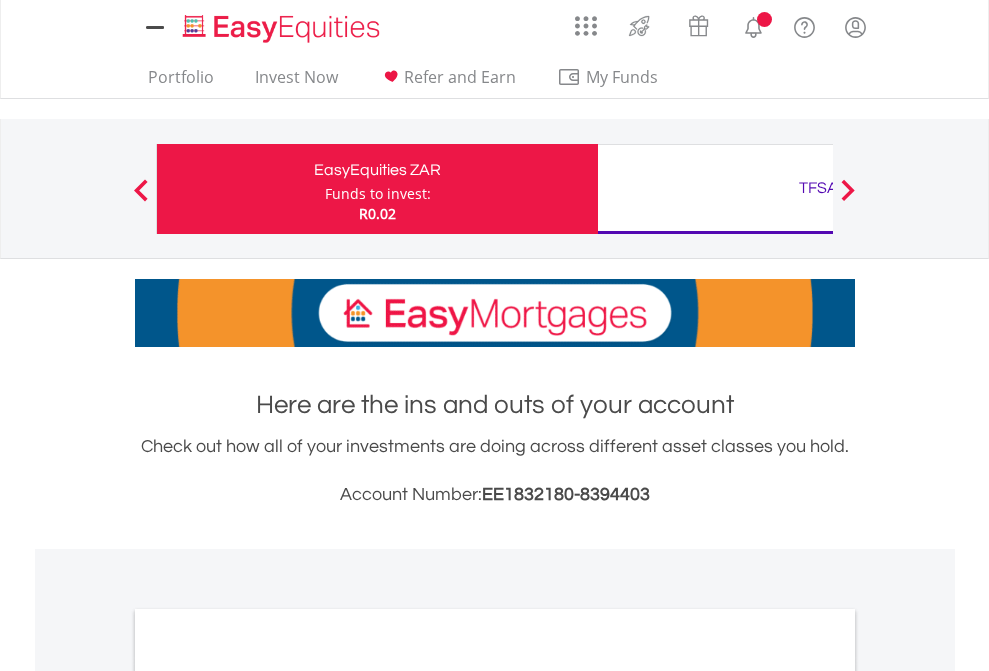 scroll, scrollTop: 0, scrollLeft: 0, axis: both 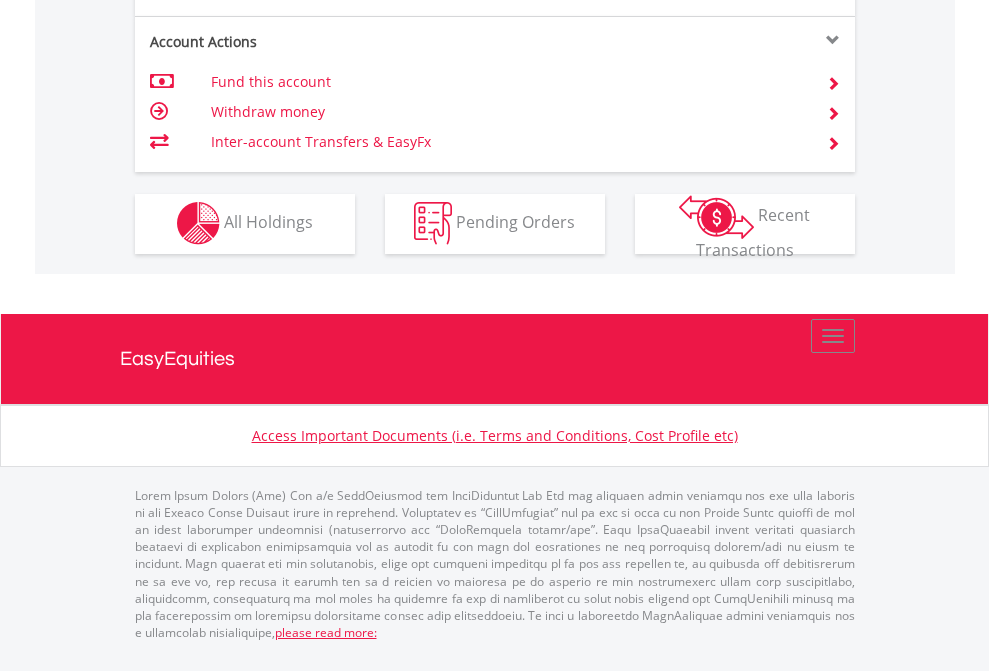 click on "Investment types" at bounding box center (706, -353) 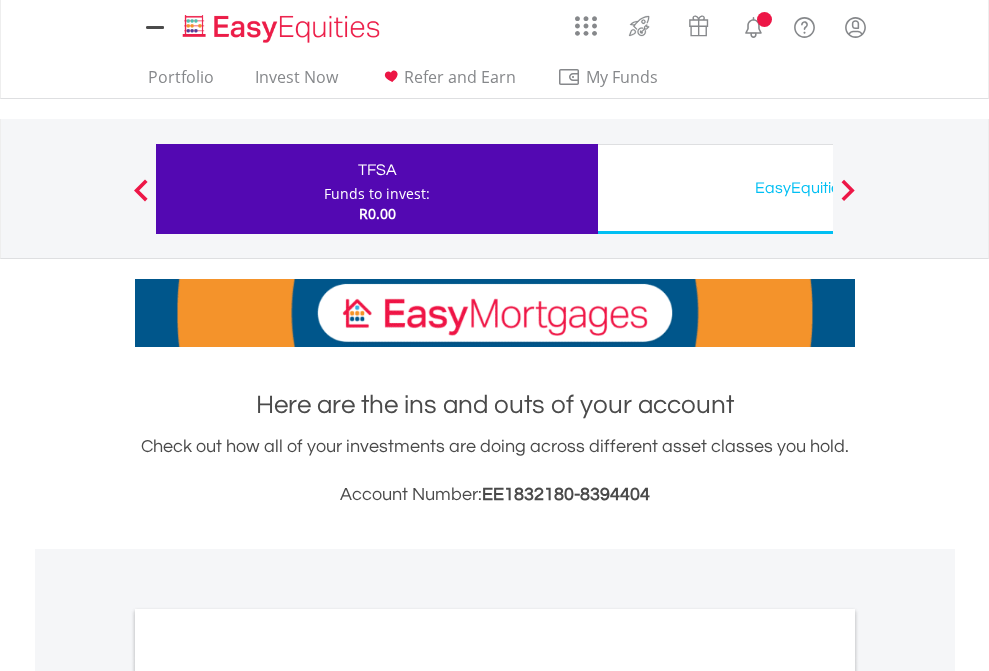 scroll, scrollTop: 0, scrollLeft: 0, axis: both 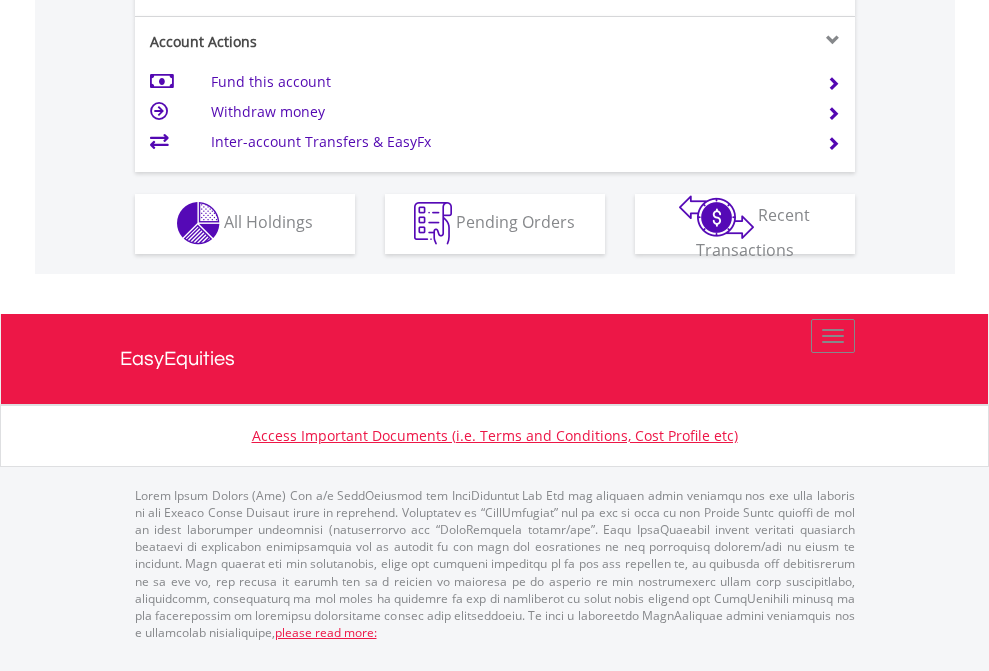 click on "Investment types" at bounding box center [706, -353] 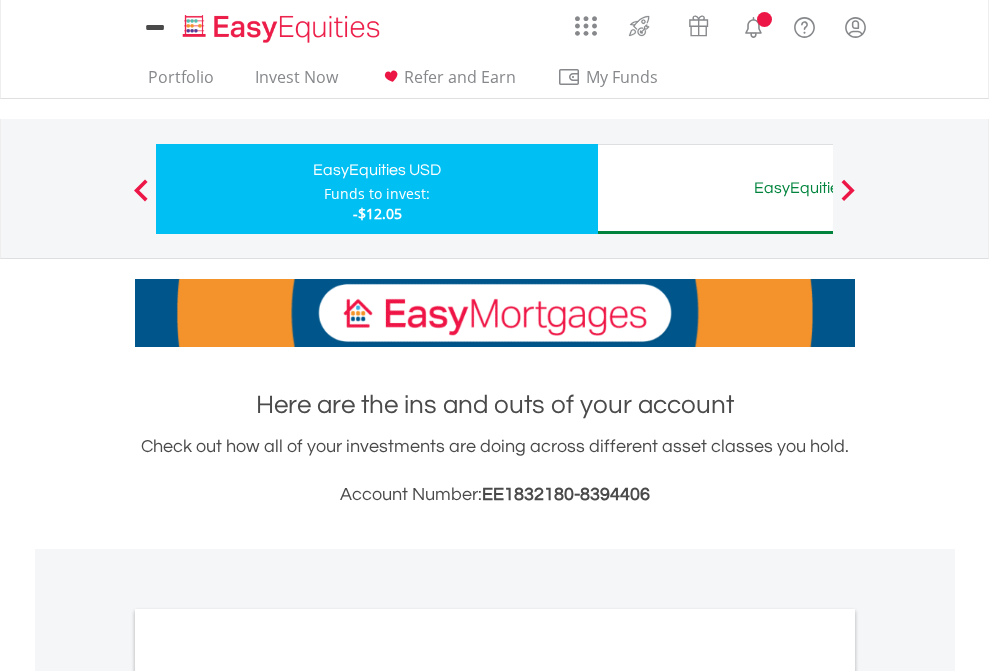 scroll, scrollTop: 0, scrollLeft: 0, axis: both 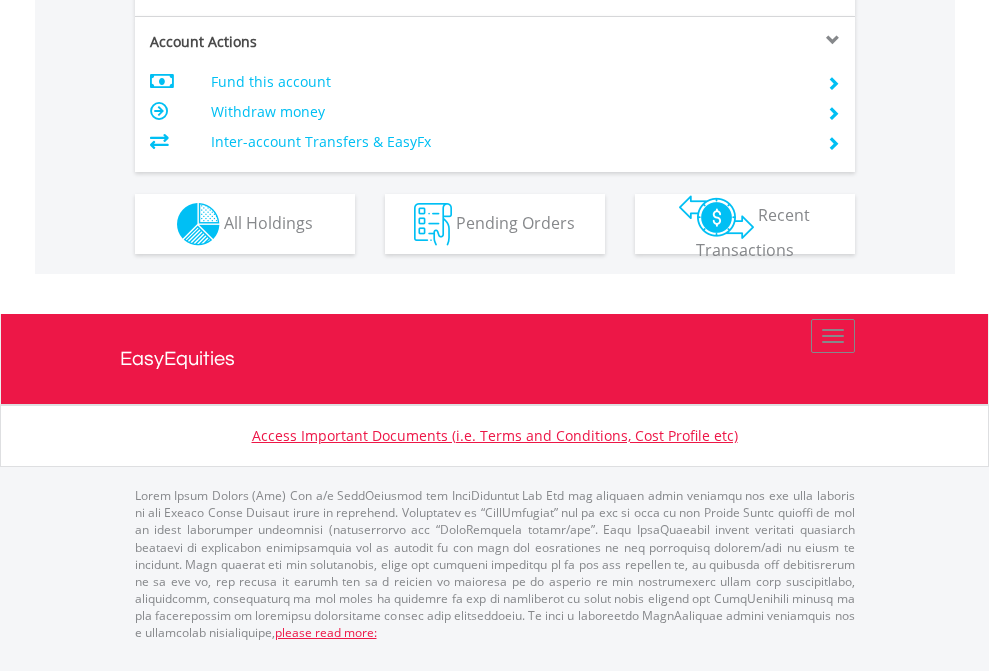 click on "Investment types" at bounding box center [706, -337] 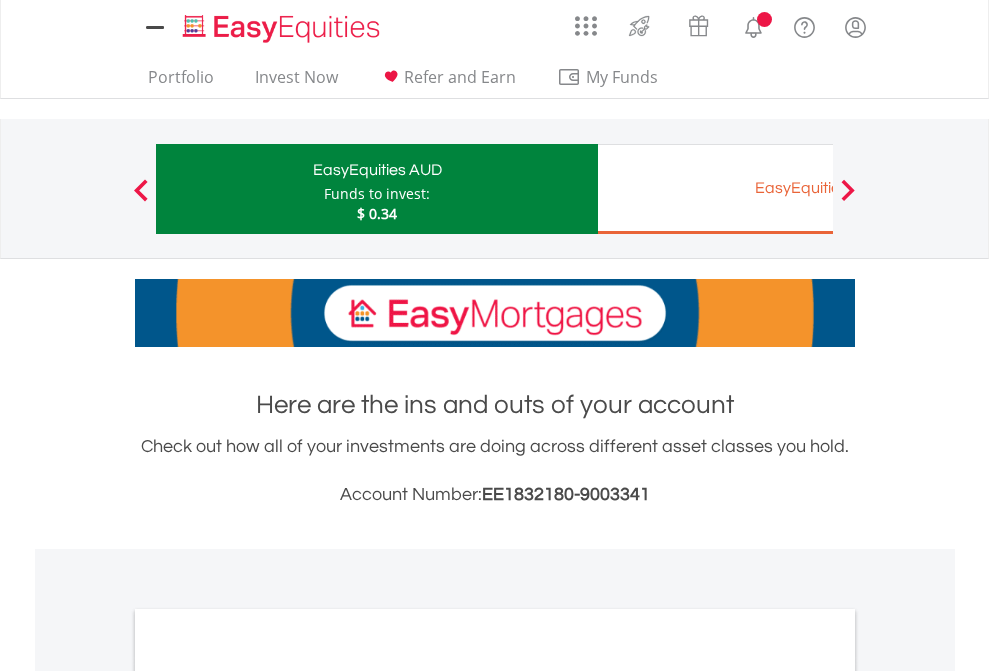scroll, scrollTop: 0, scrollLeft: 0, axis: both 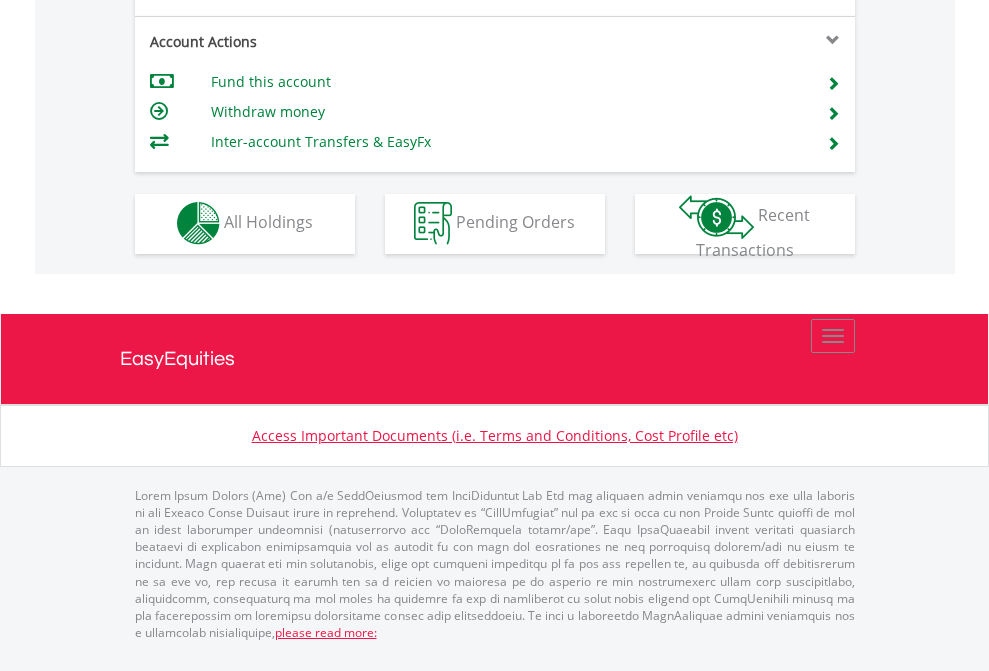 click on "Investment types" at bounding box center (706, -353) 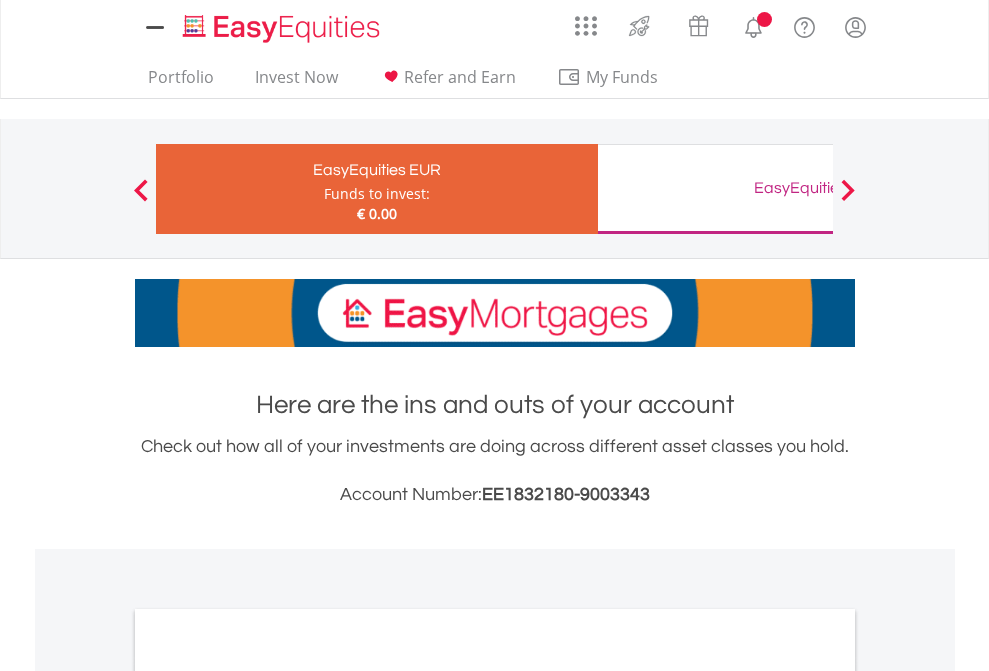 scroll, scrollTop: 0, scrollLeft: 0, axis: both 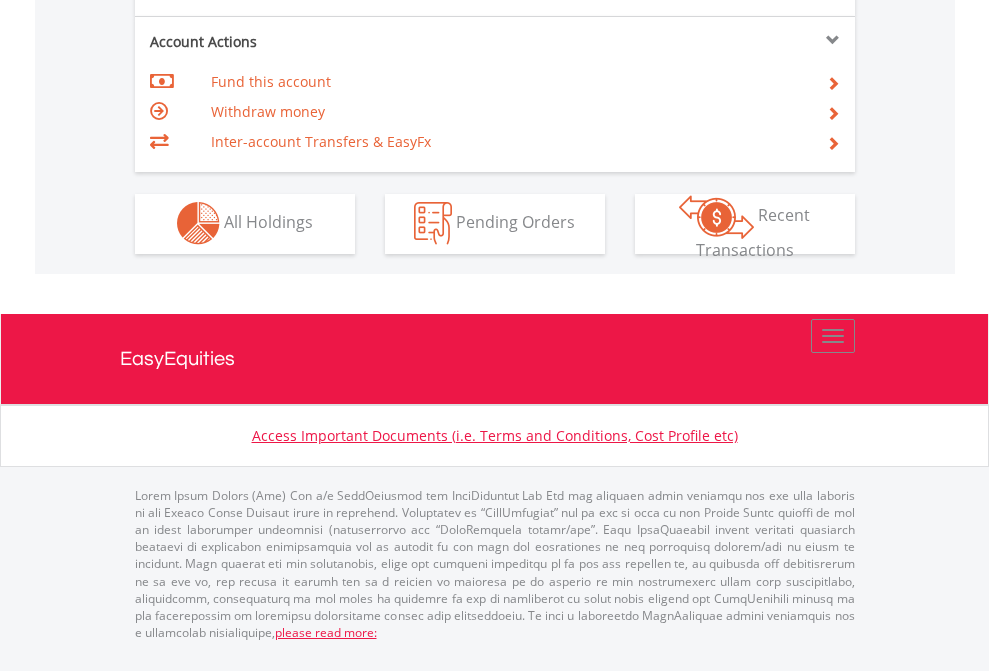 click on "Investment types" at bounding box center (706, -353) 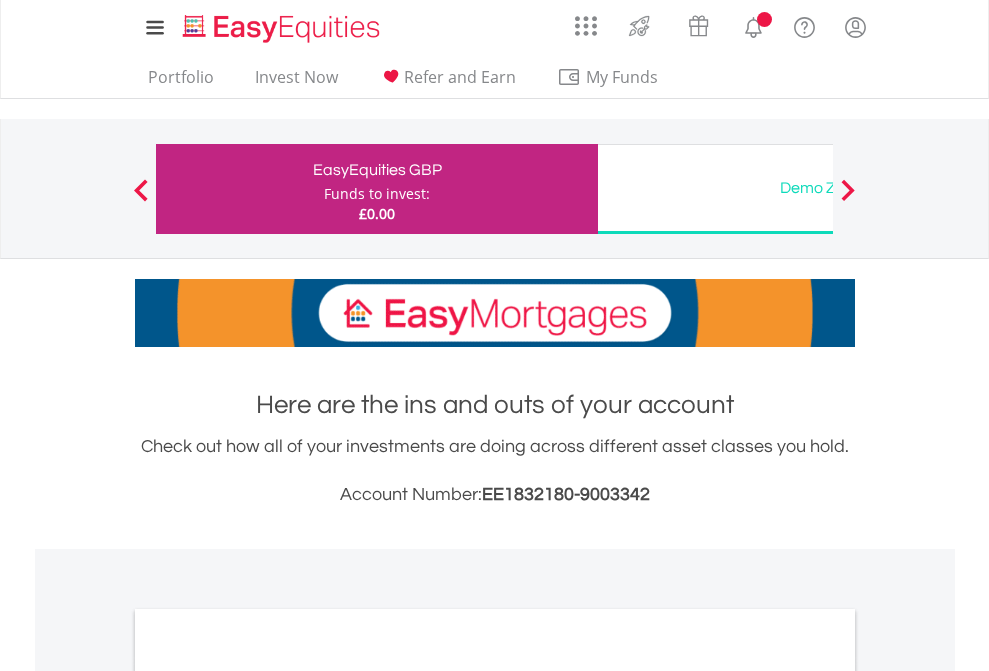 scroll, scrollTop: 0, scrollLeft: 0, axis: both 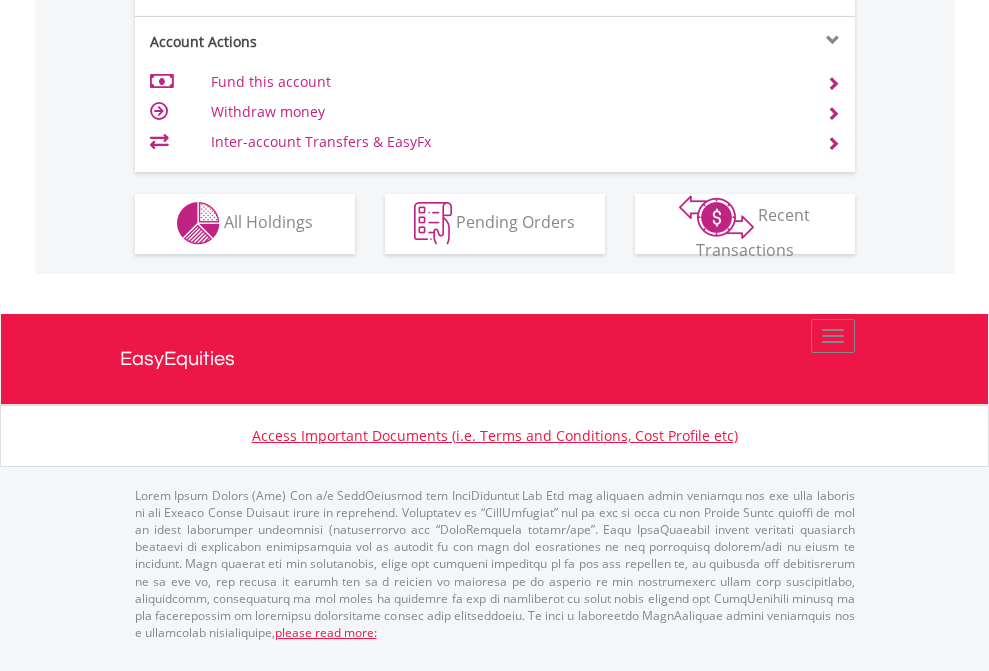 click on "Investment types" at bounding box center (706, -353) 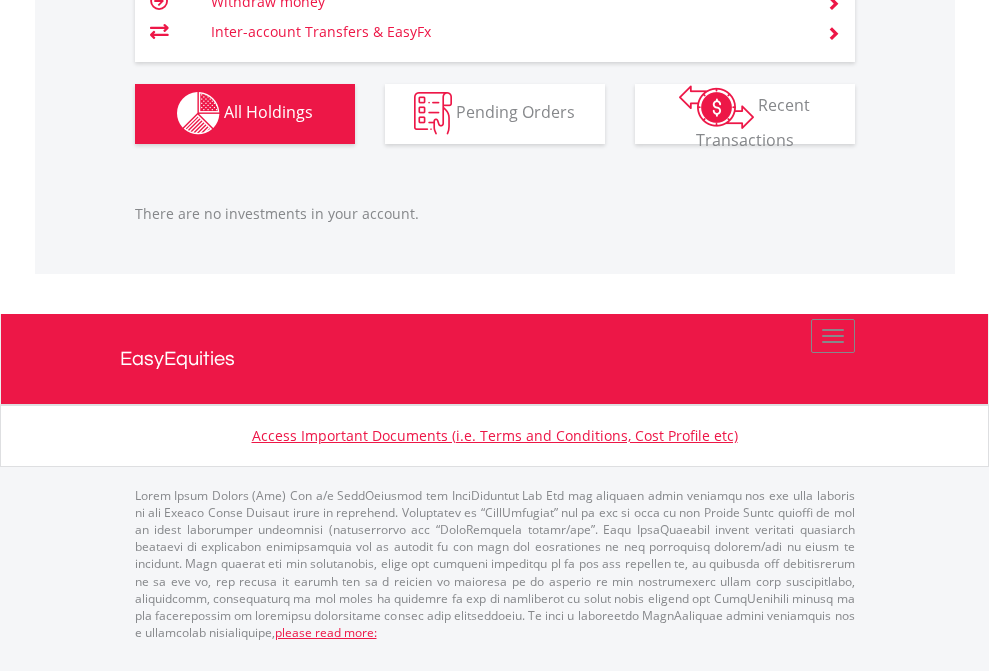 scroll, scrollTop: 1980, scrollLeft: 0, axis: vertical 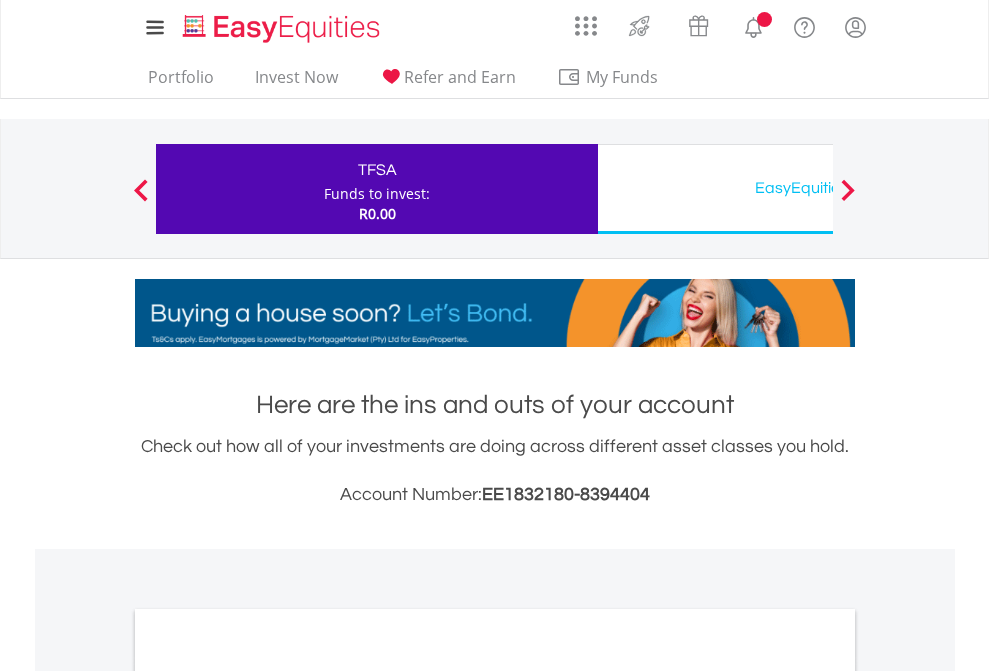 click on "All Holdings" at bounding box center [268, 1096] 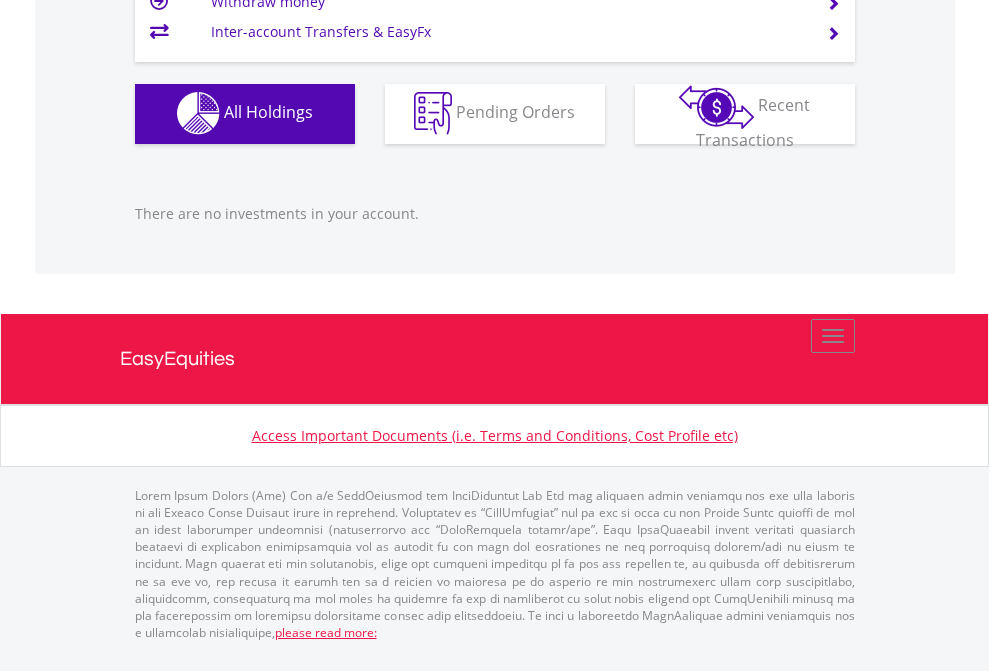 scroll, scrollTop: 1980, scrollLeft: 0, axis: vertical 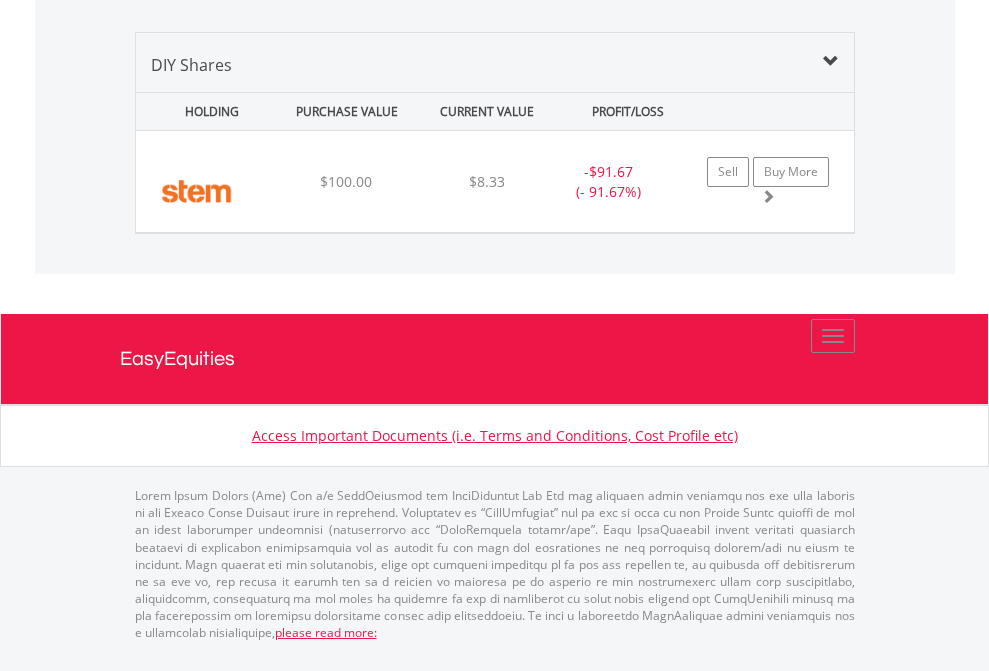 click on "EasyEquities AUD" at bounding box center (818, -968) 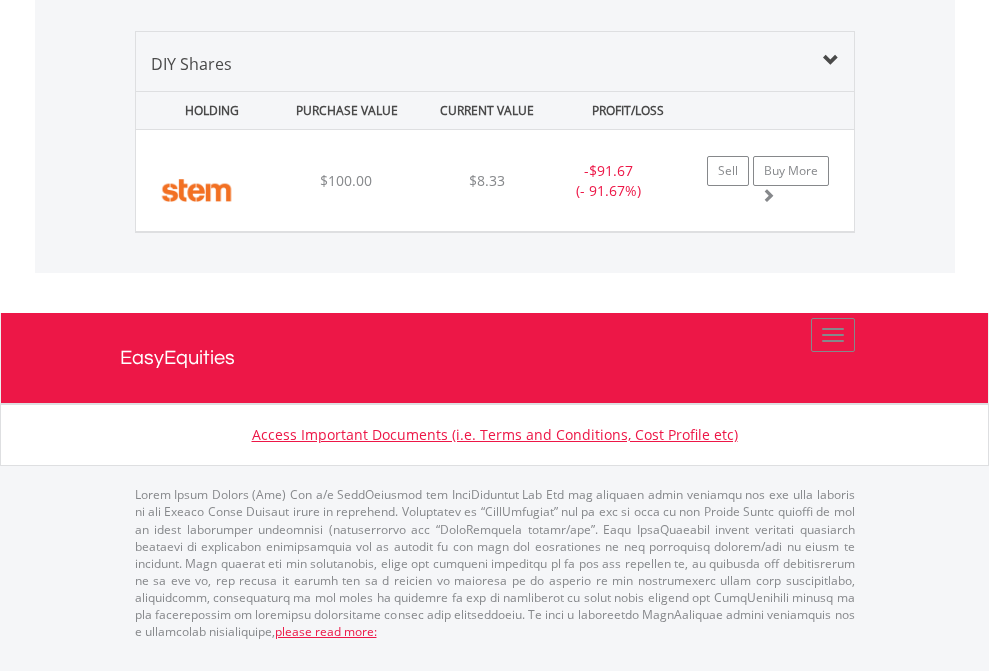 scroll, scrollTop: 144, scrollLeft: 0, axis: vertical 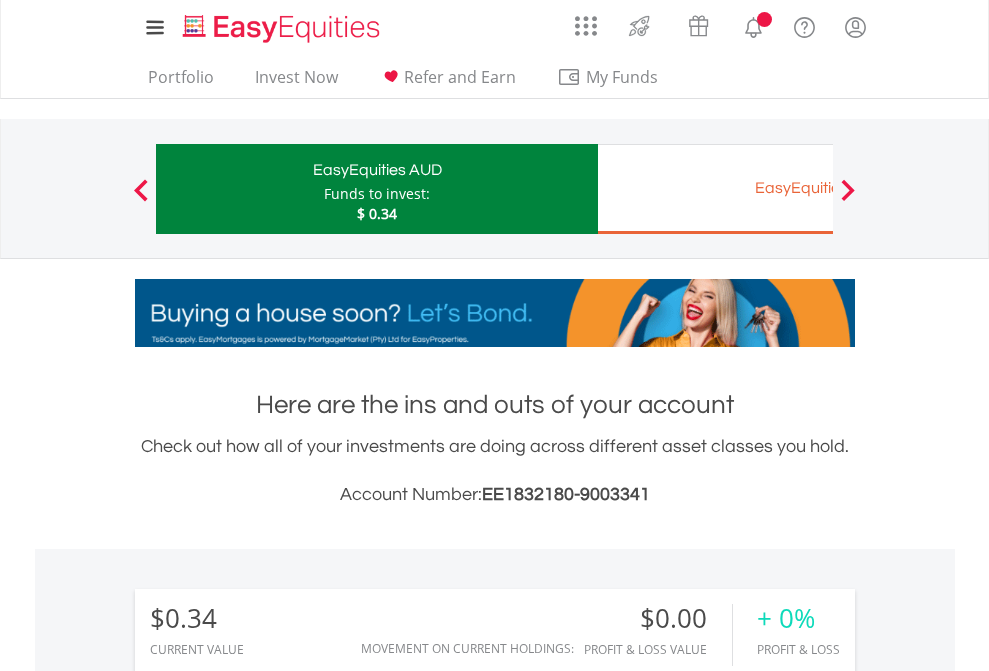 click on "All Holdings" at bounding box center [268, 1442] 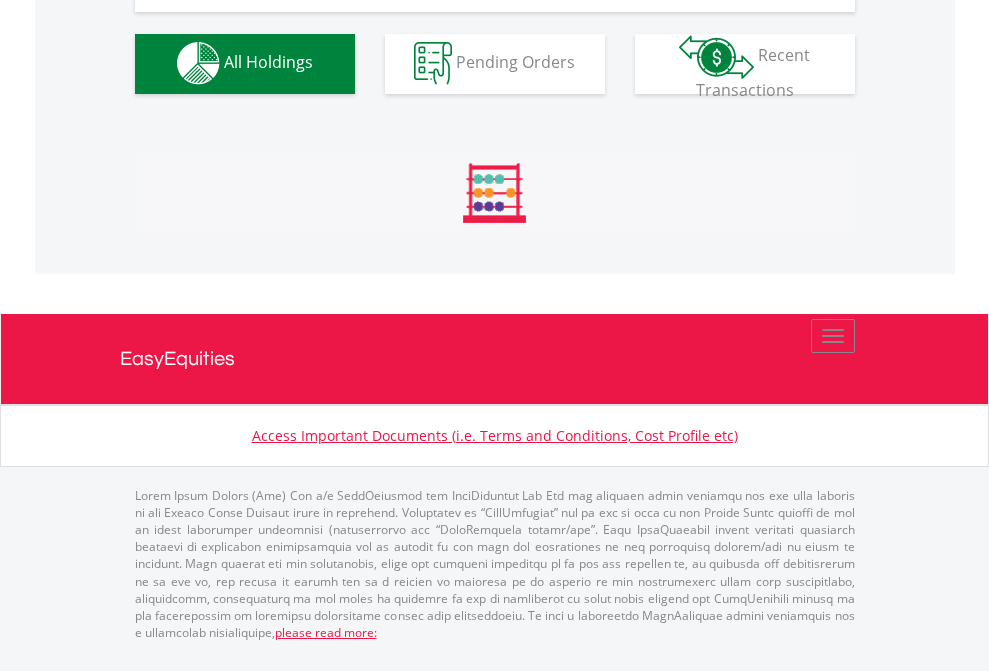 scroll, scrollTop: 1980, scrollLeft: 0, axis: vertical 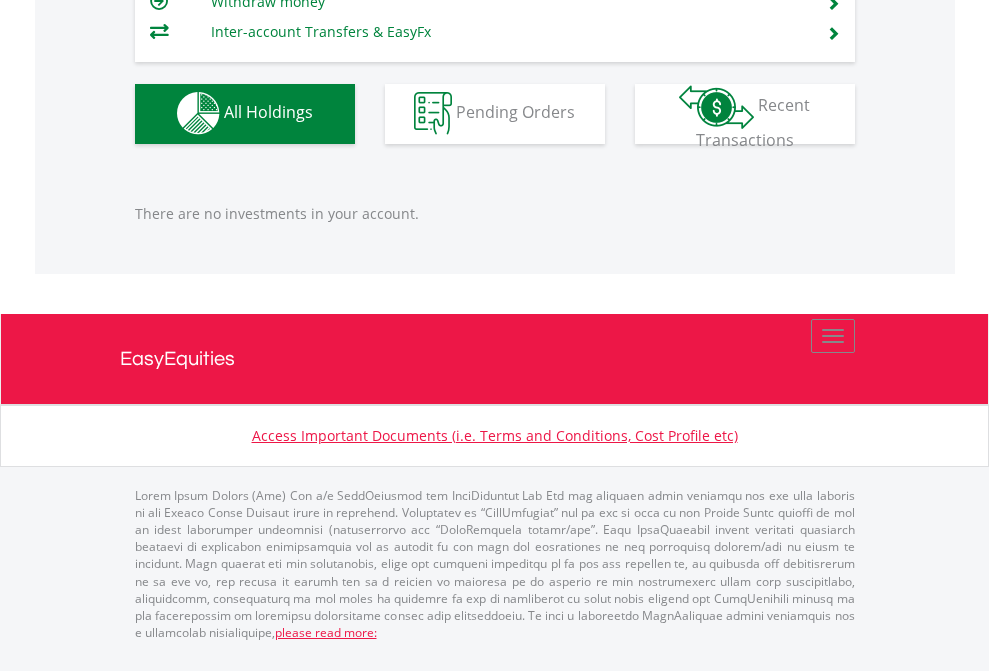 click on "EasyEquities EUR" at bounding box center (818, -1142) 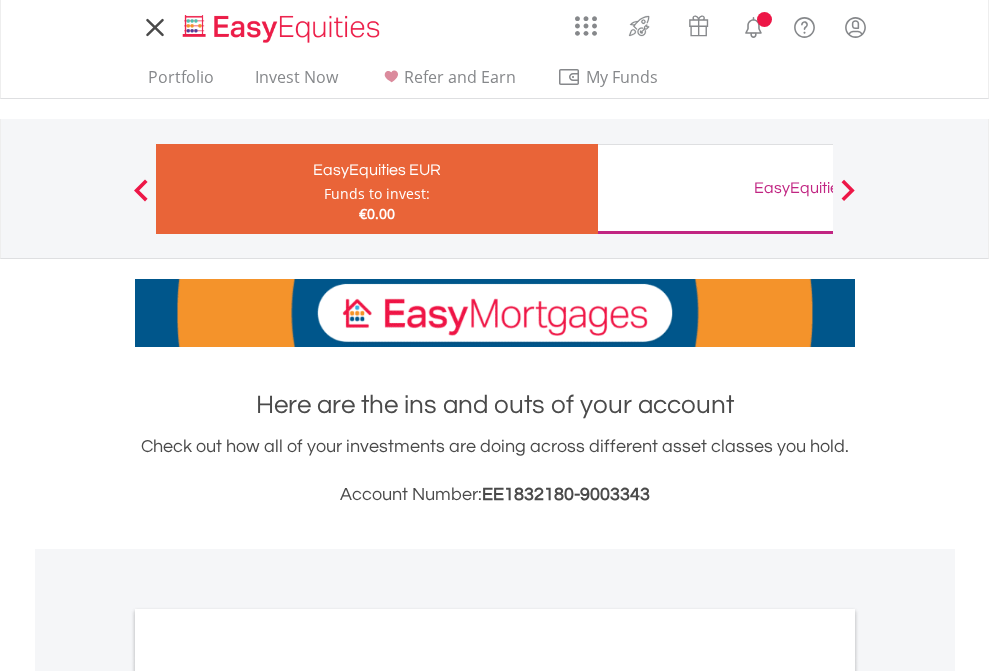 scroll, scrollTop: 0, scrollLeft: 0, axis: both 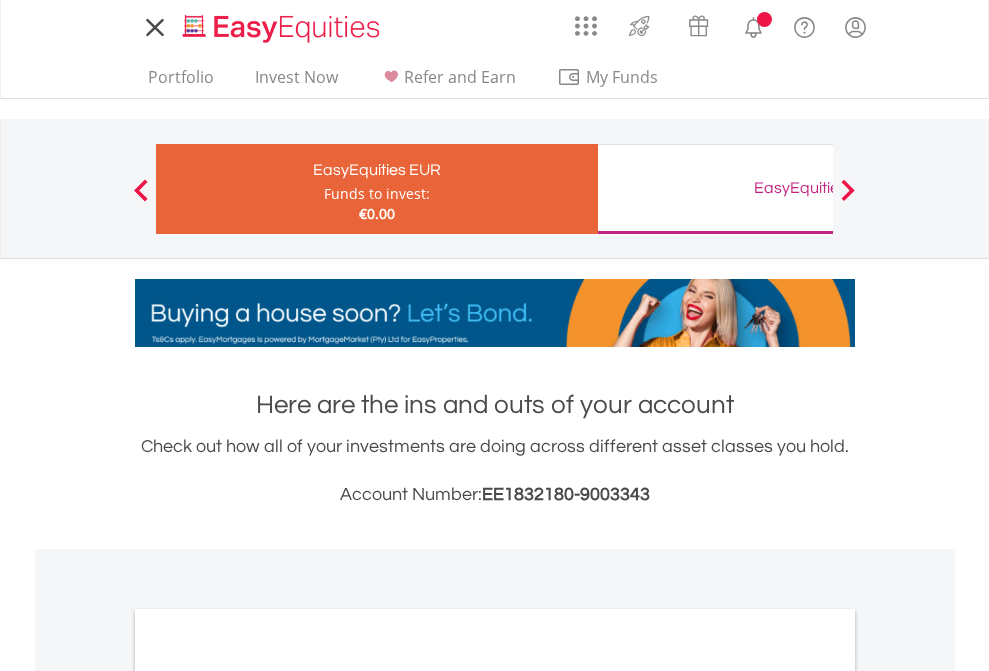 click on "All Holdings" at bounding box center [268, 1096] 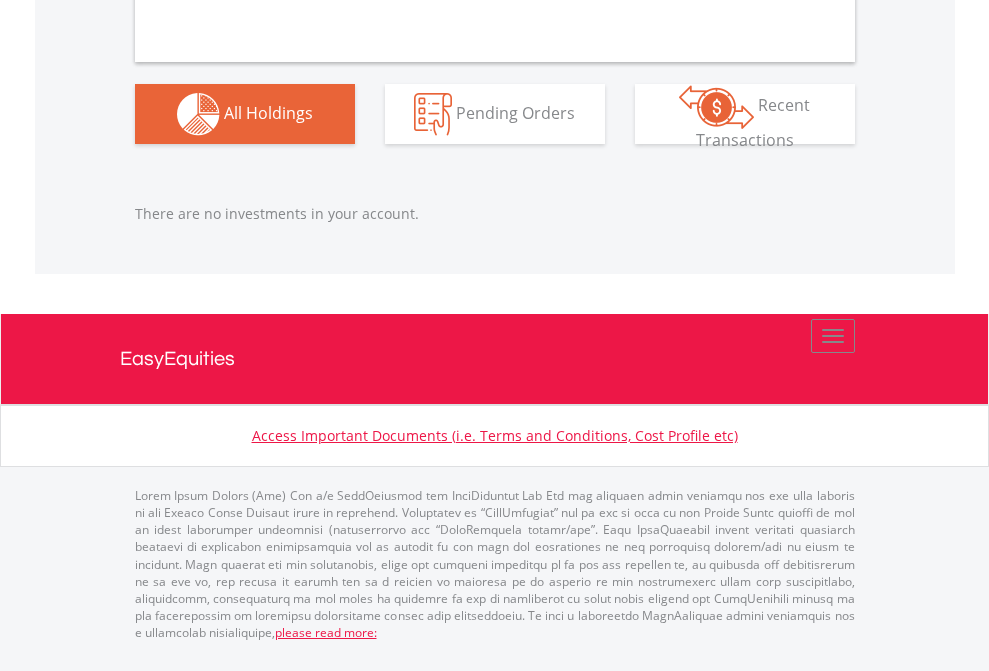 scroll, scrollTop: 1980, scrollLeft: 0, axis: vertical 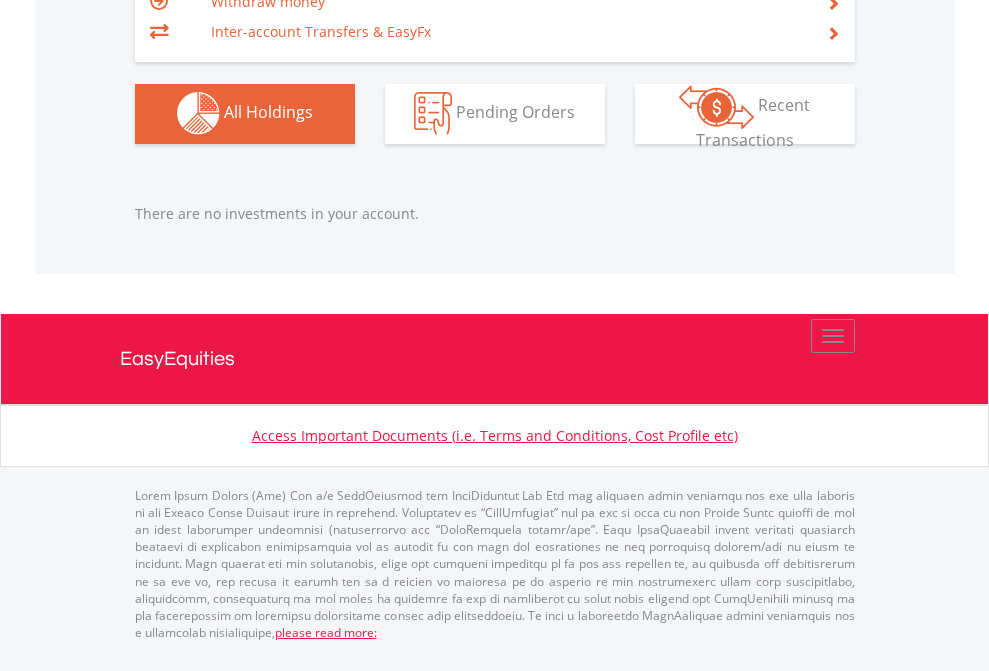 click on "EasyEquities GBP" at bounding box center (818, -1142) 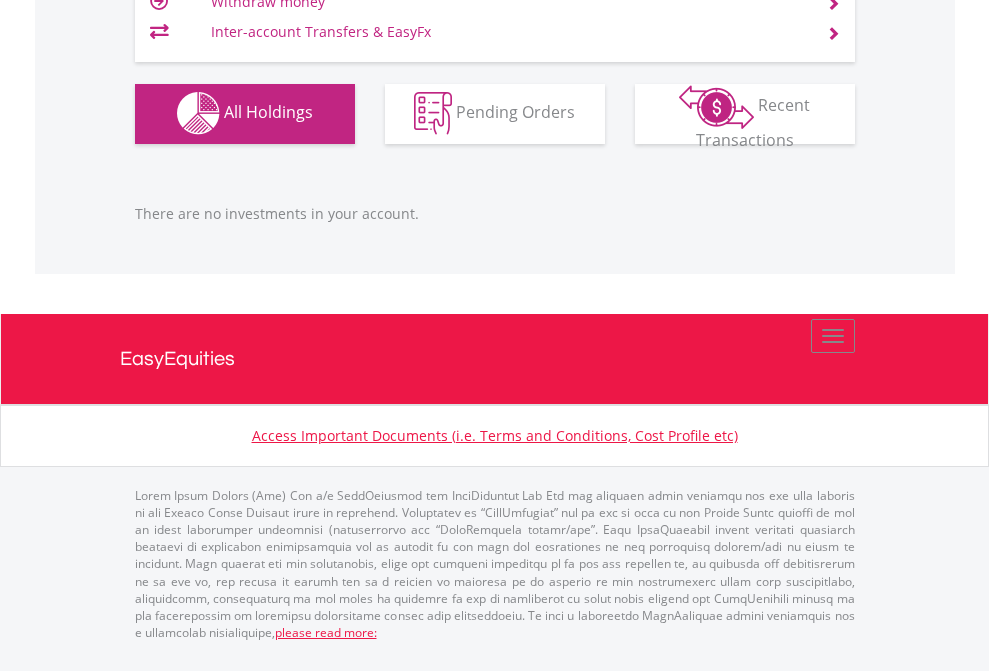 scroll, scrollTop: 1980, scrollLeft: 0, axis: vertical 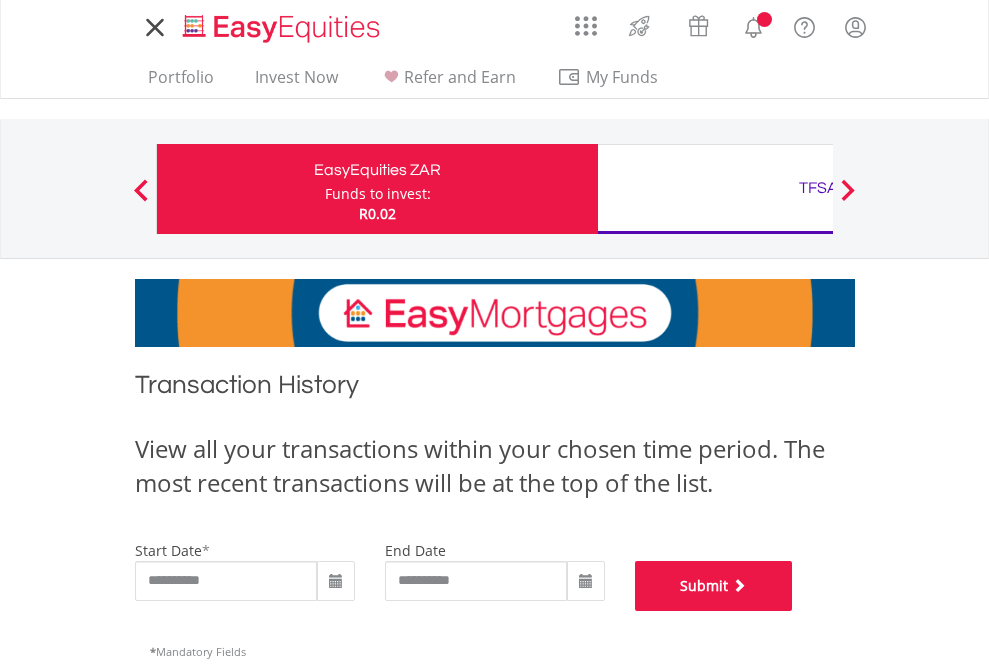 click on "Submit" at bounding box center (714, 586) 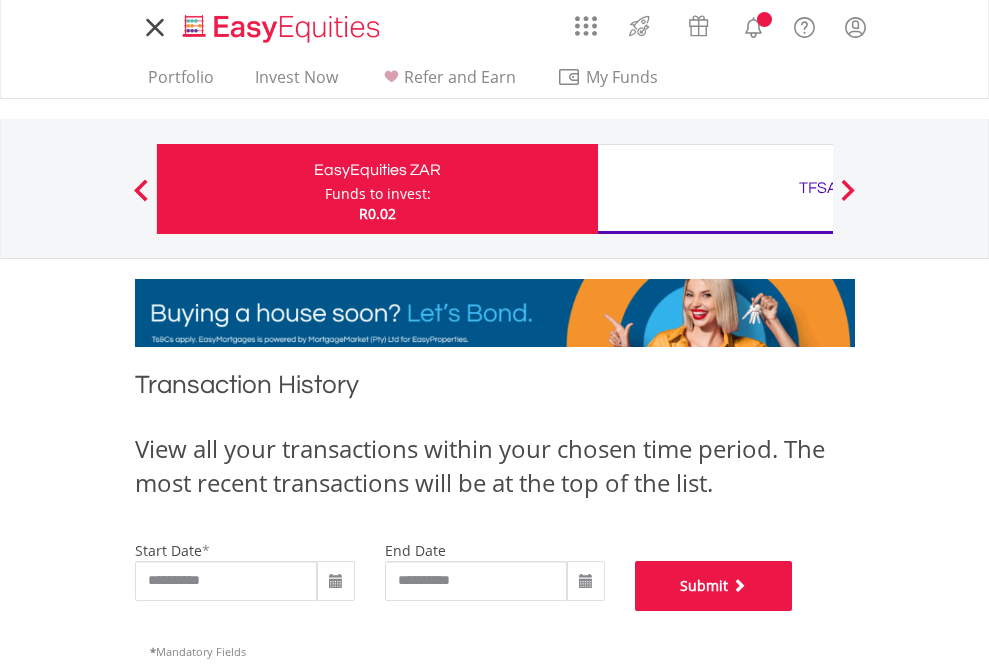 scroll, scrollTop: 811, scrollLeft: 0, axis: vertical 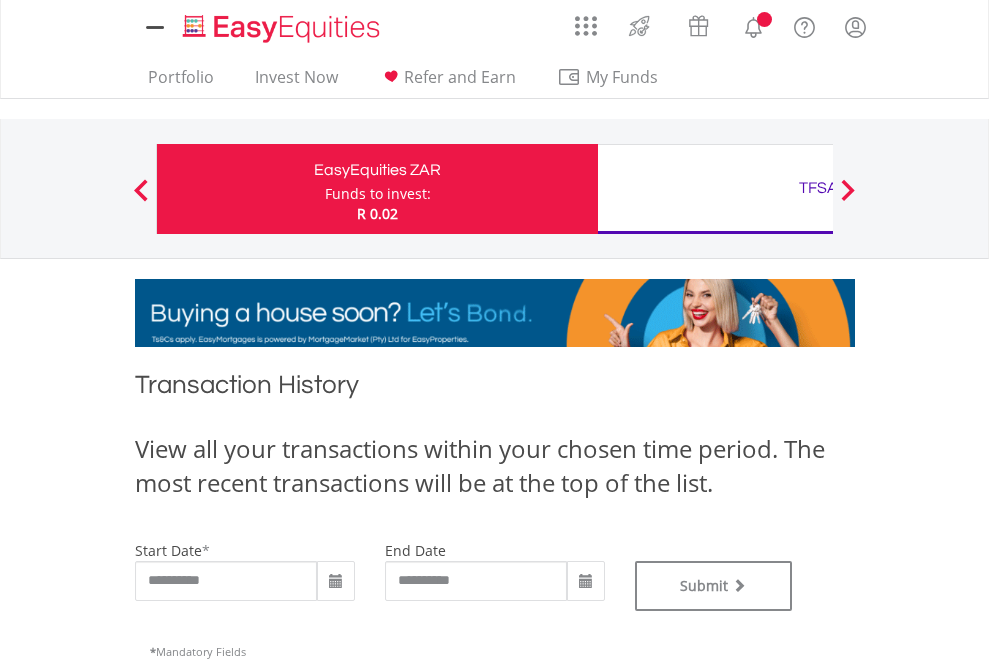 click on "TFSA" at bounding box center [818, 188] 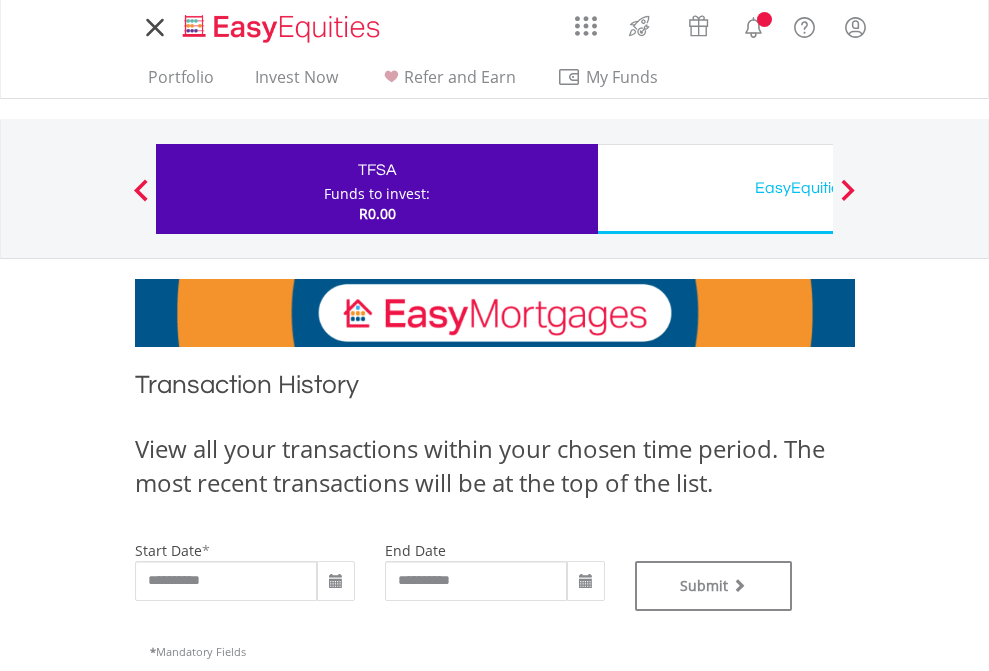 scroll, scrollTop: 0, scrollLeft: 0, axis: both 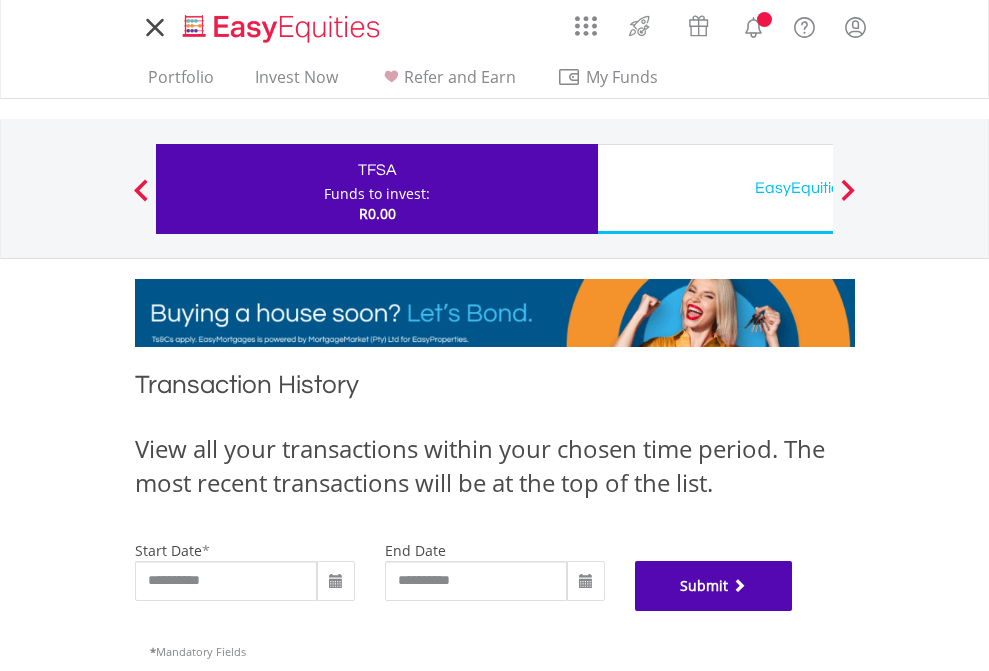 click on "Submit" at bounding box center (714, 586) 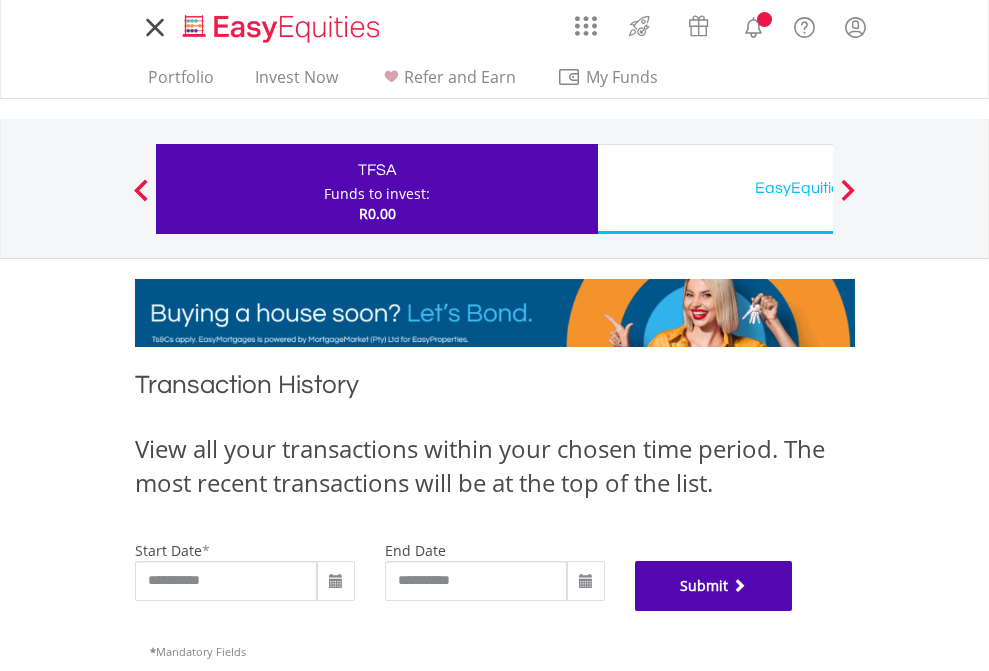 scroll, scrollTop: 811, scrollLeft: 0, axis: vertical 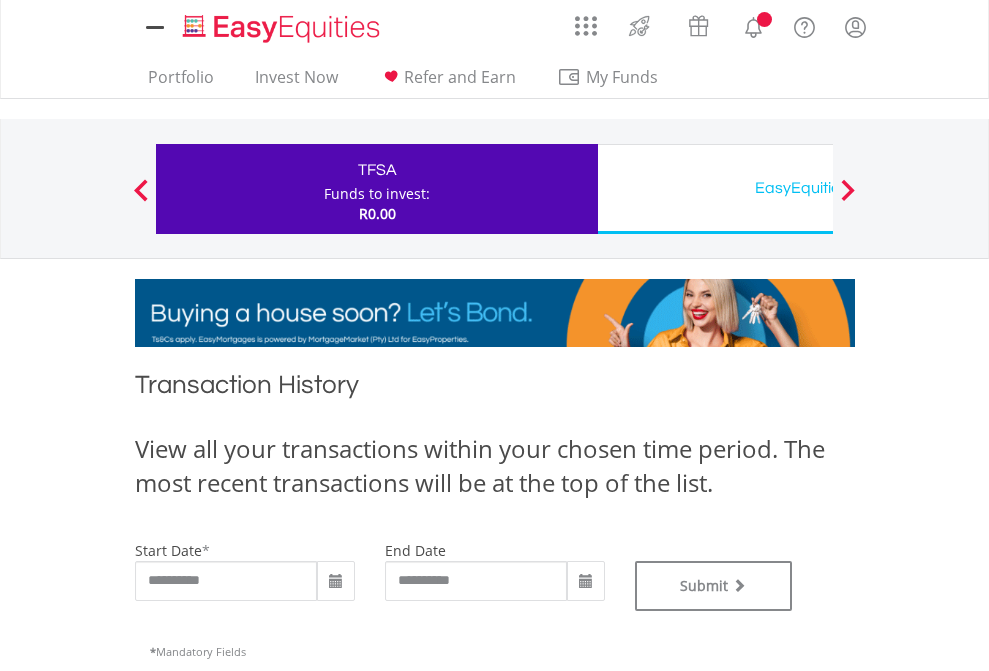 click on "EasyEquities USD" at bounding box center (818, 188) 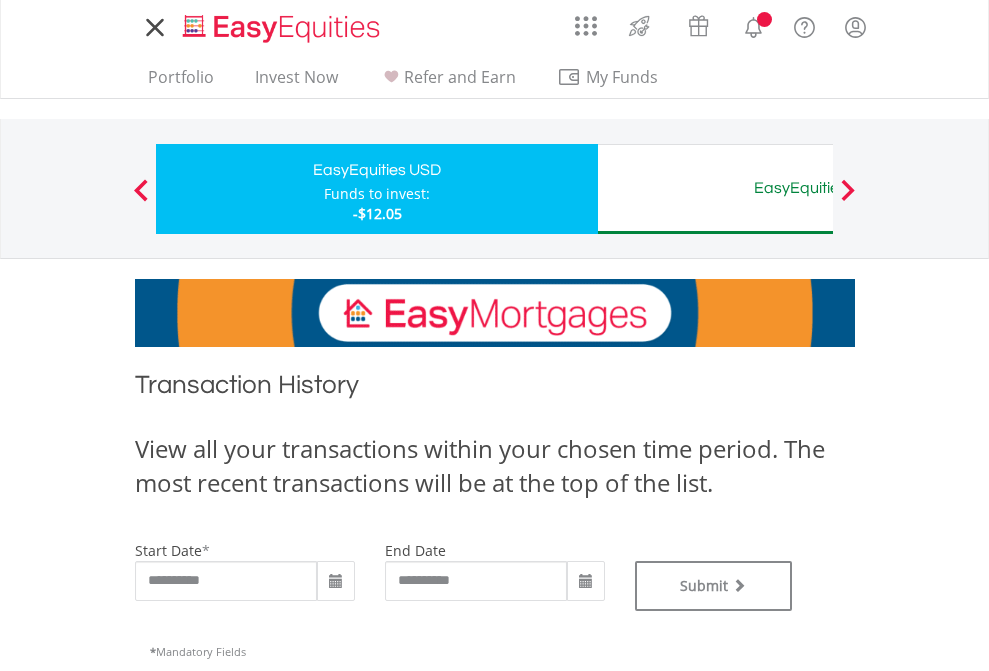 scroll, scrollTop: 0, scrollLeft: 0, axis: both 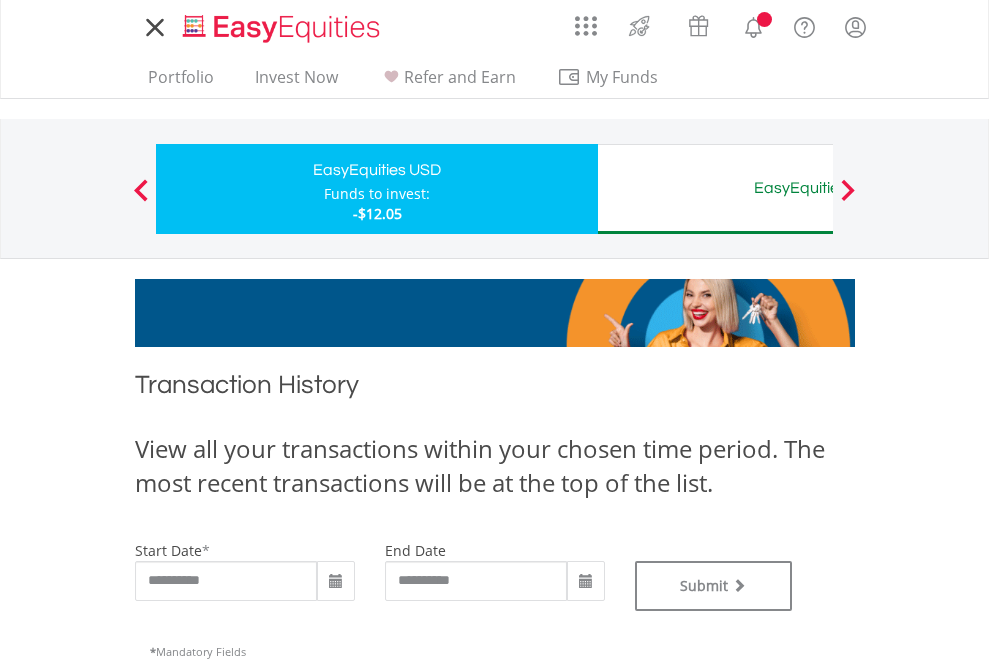 type on "**********" 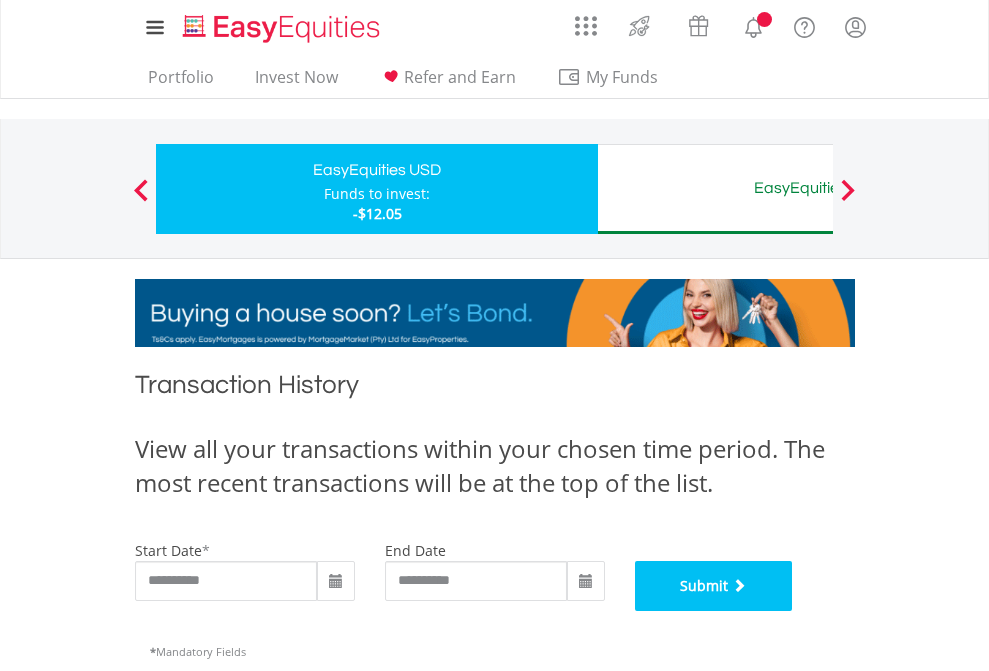 click on "Submit" at bounding box center [714, 586] 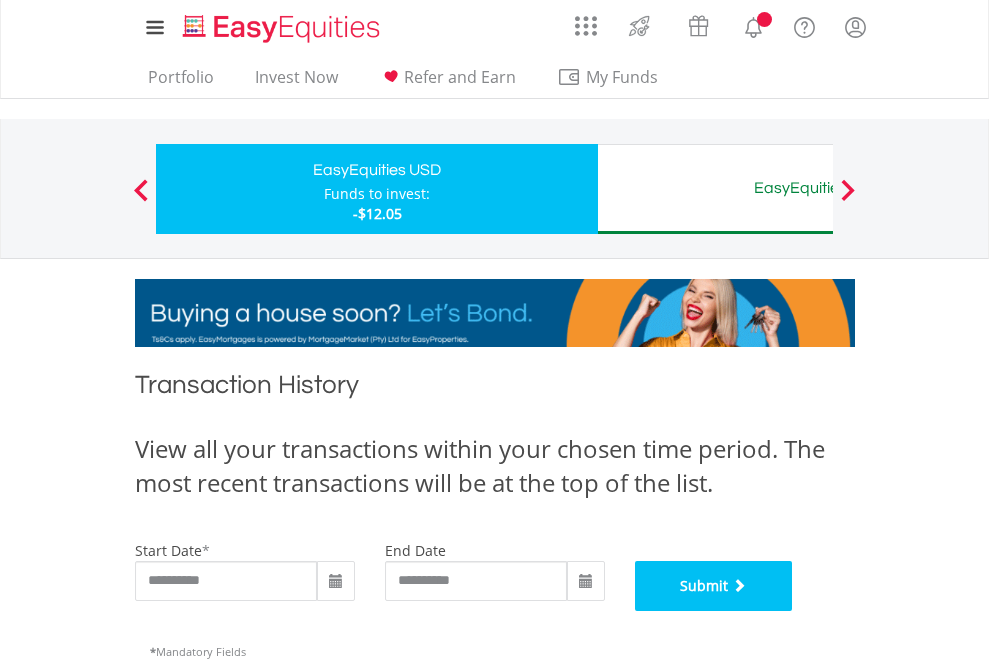 scroll, scrollTop: 811, scrollLeft: 0, axis: vertical 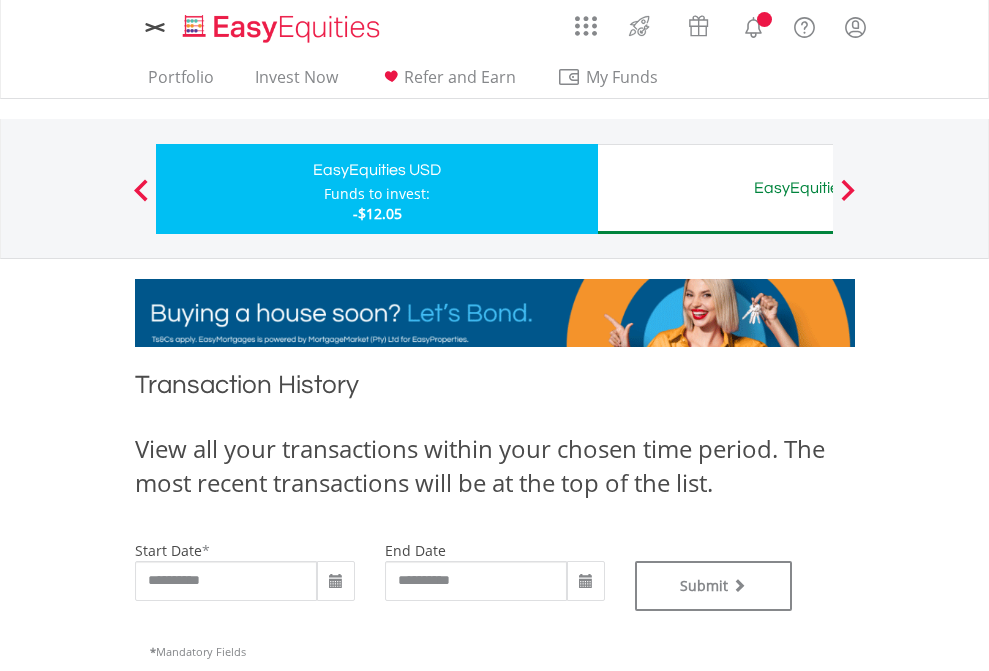click on "EasyEquities AUD" at bounding box center (818, 188) 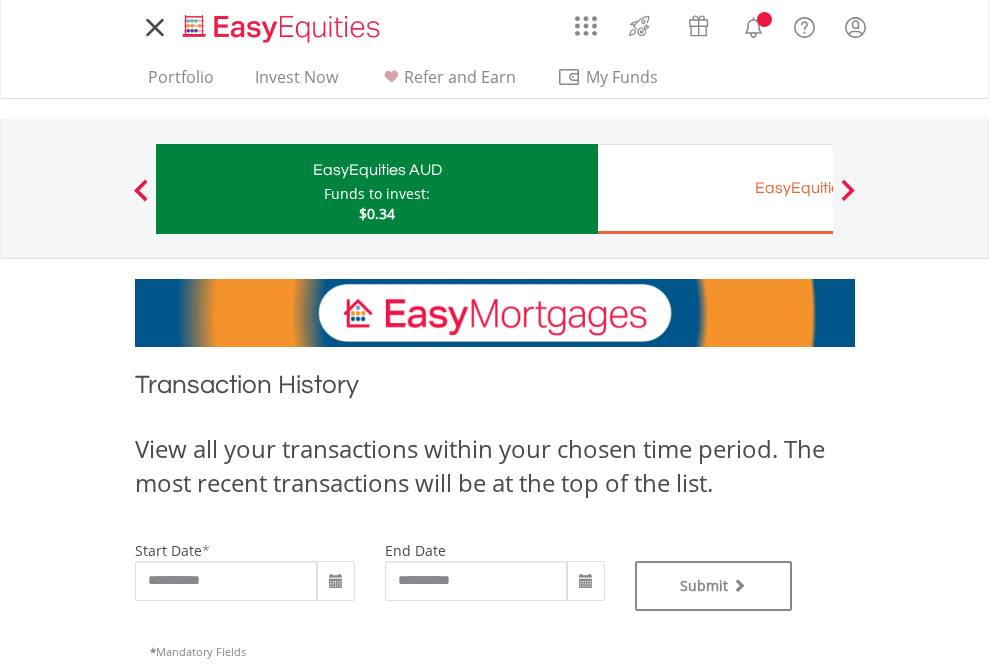 scroll, scrollTop: 0, scrollLeft: 0, axis: both 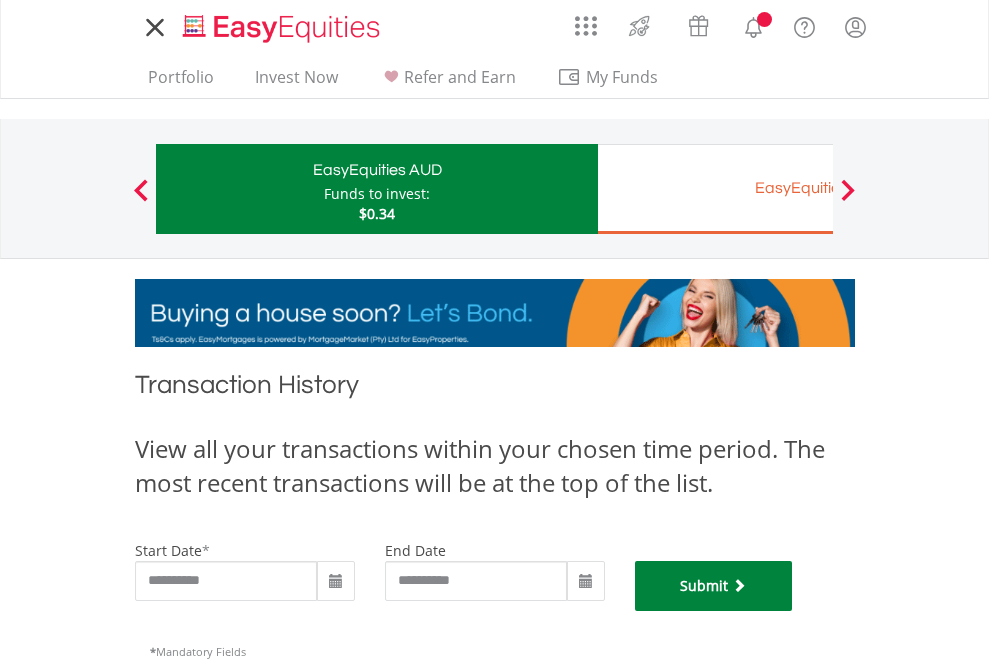 click on "Submit" at bounding box center (714, 586) 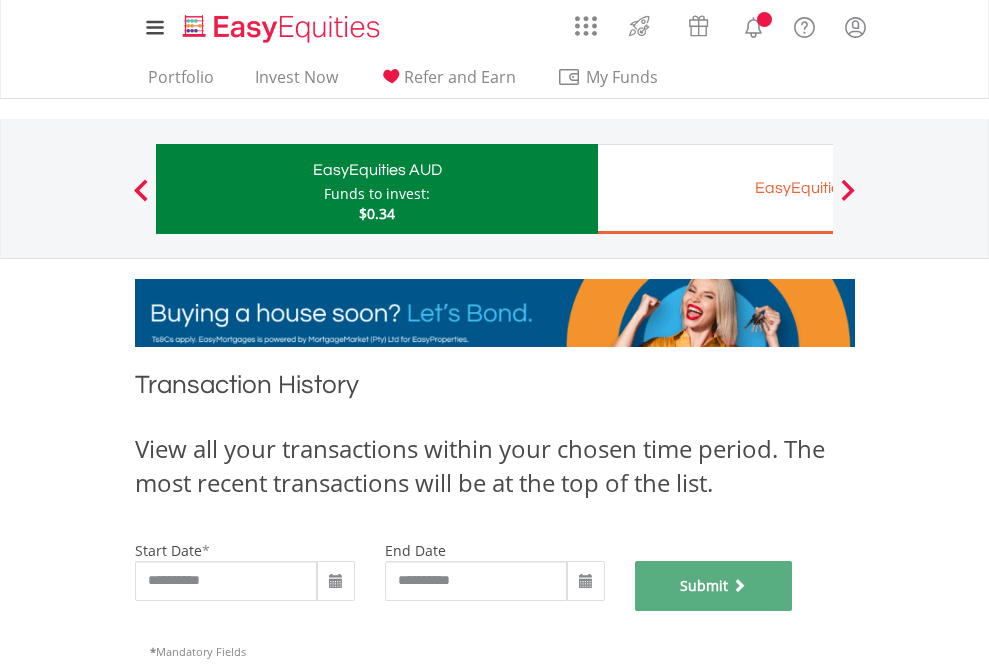 scroll, scrollTop: 811, scrollLeft: 0, axis: vertical 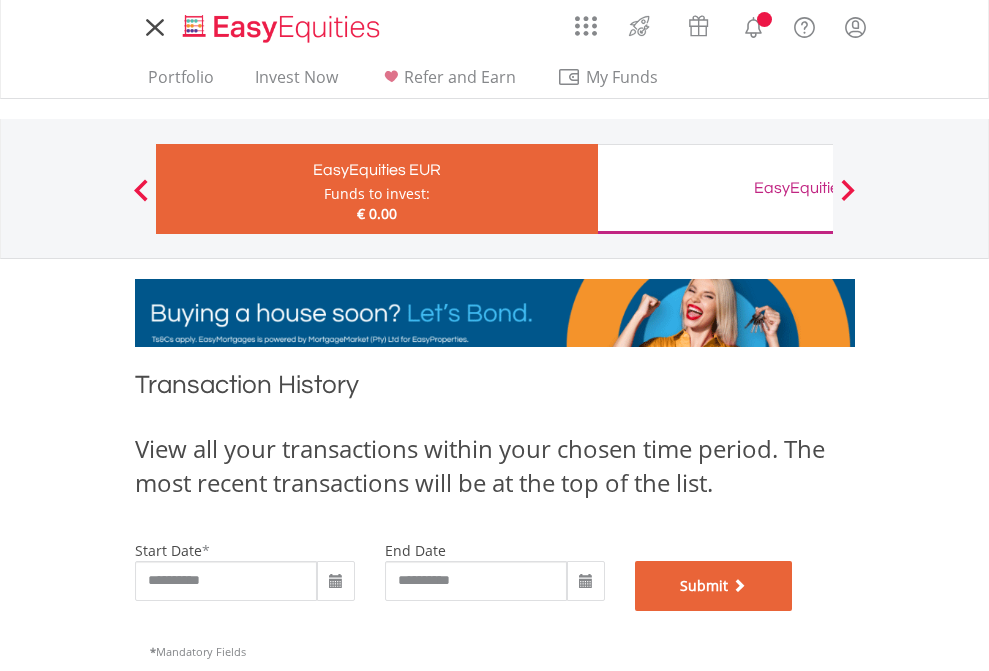 click on "Submit" at bounding box center [714, 586] 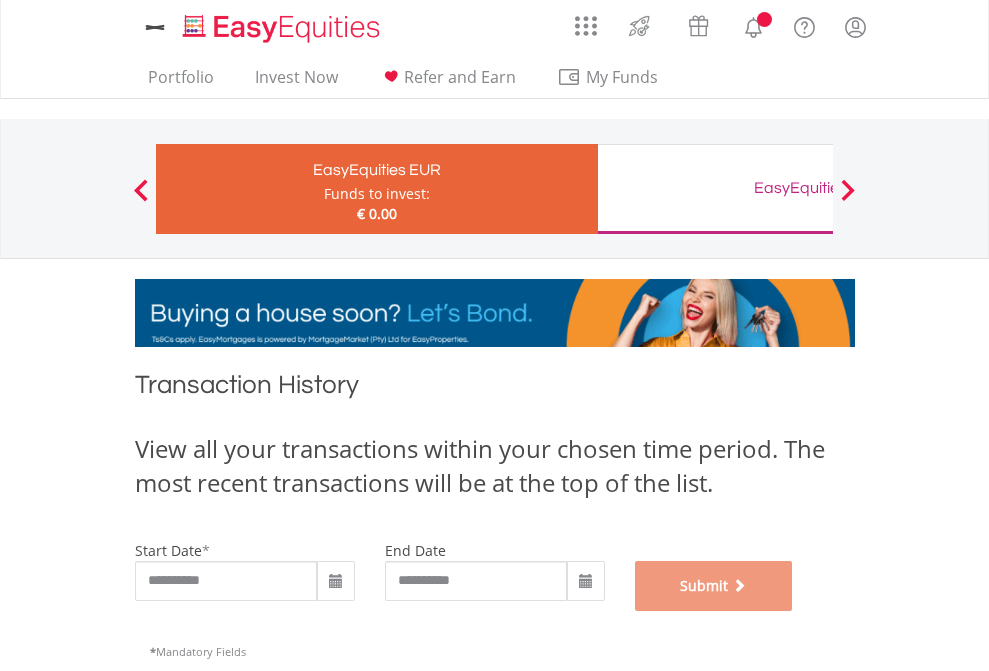 scroll, scrollTop: 811, scrollLeft: 0, axis: vertical 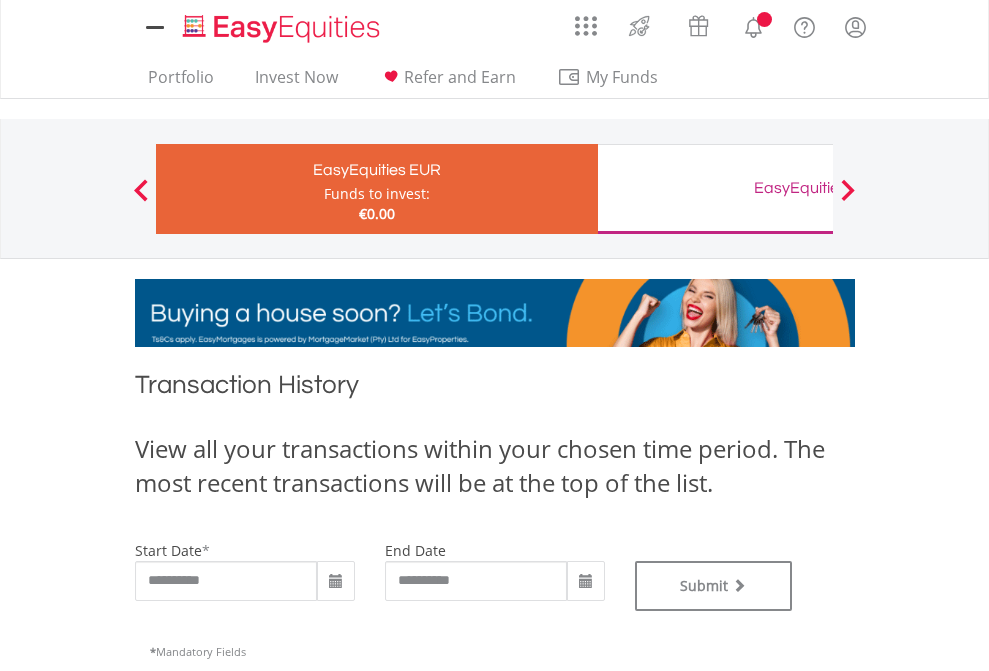 click on "EasyEquities GBP" at bounding box center (818, 188) 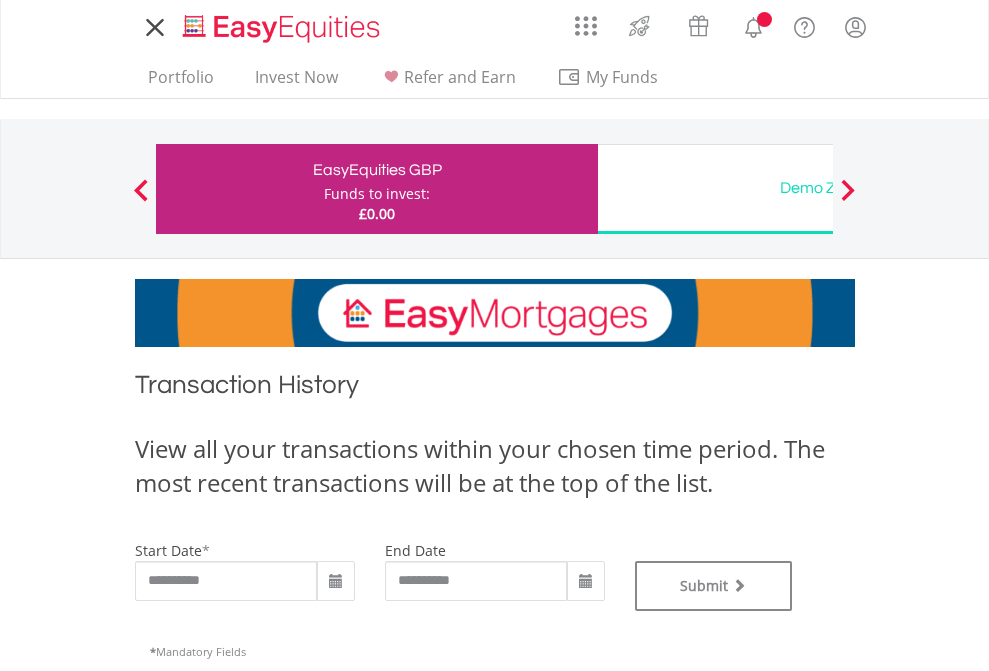 scroll, scrollTop: 0, scrollLeft: 0, axis: both 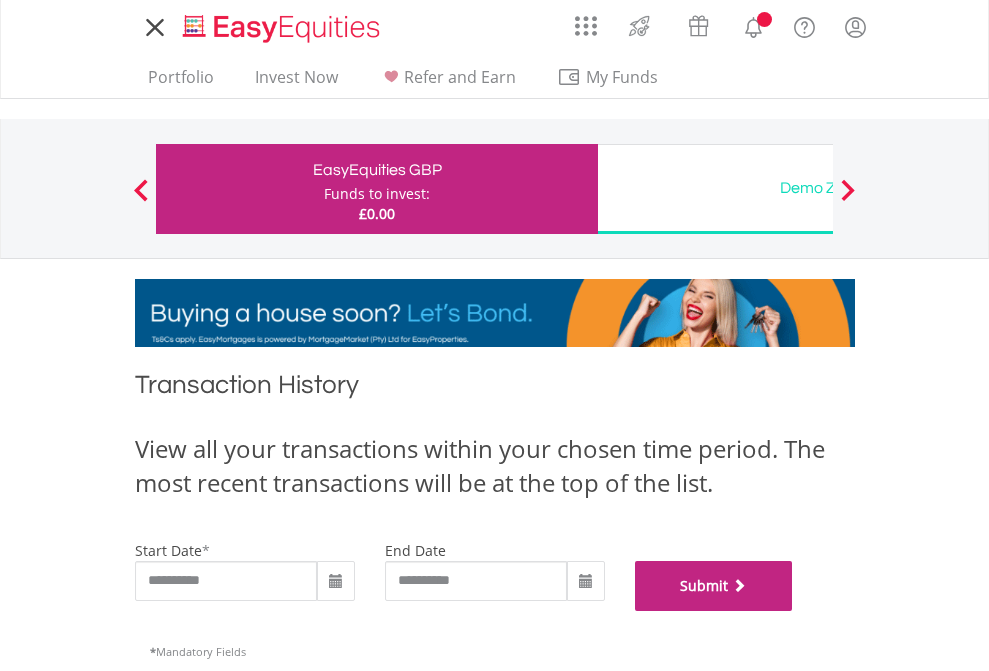 click on "Submit" at bounding box center (714, 586) 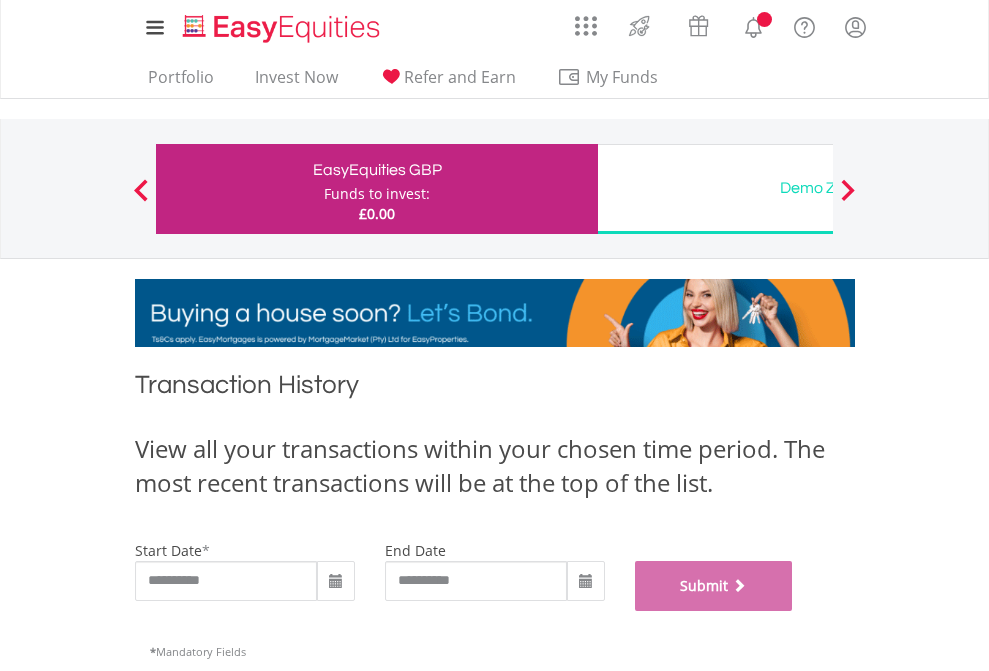 scroll, scrollTop: 811, scrollLeft: 0, axis: vertical 